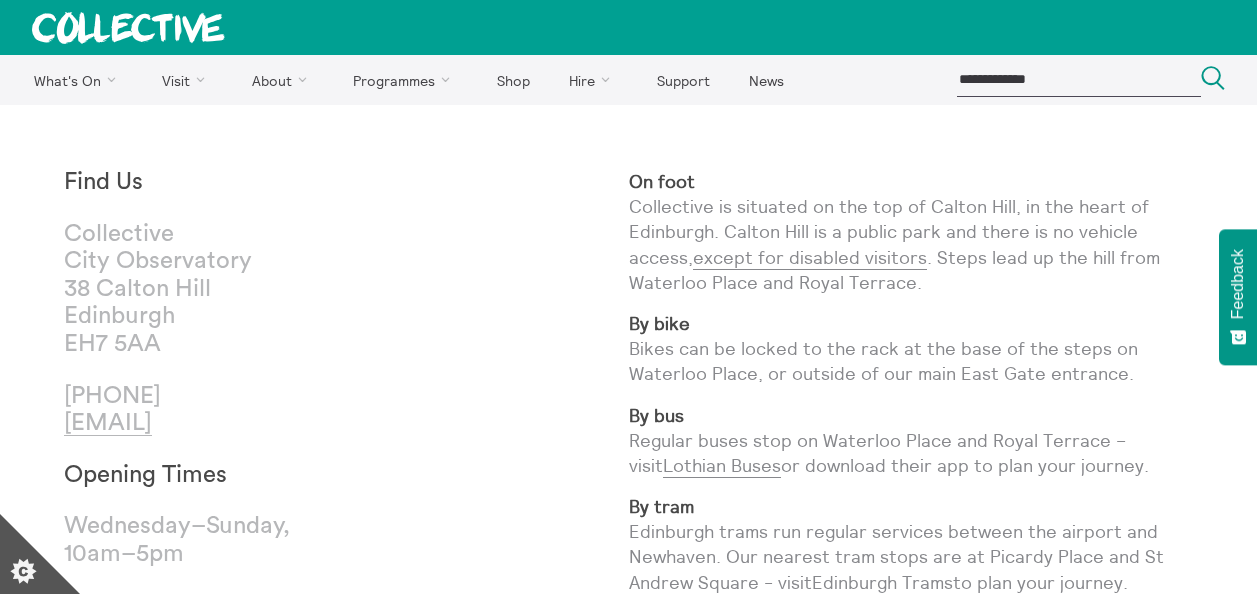 scroll, scrollTop: 0, scrollLeft: 0, axis: both 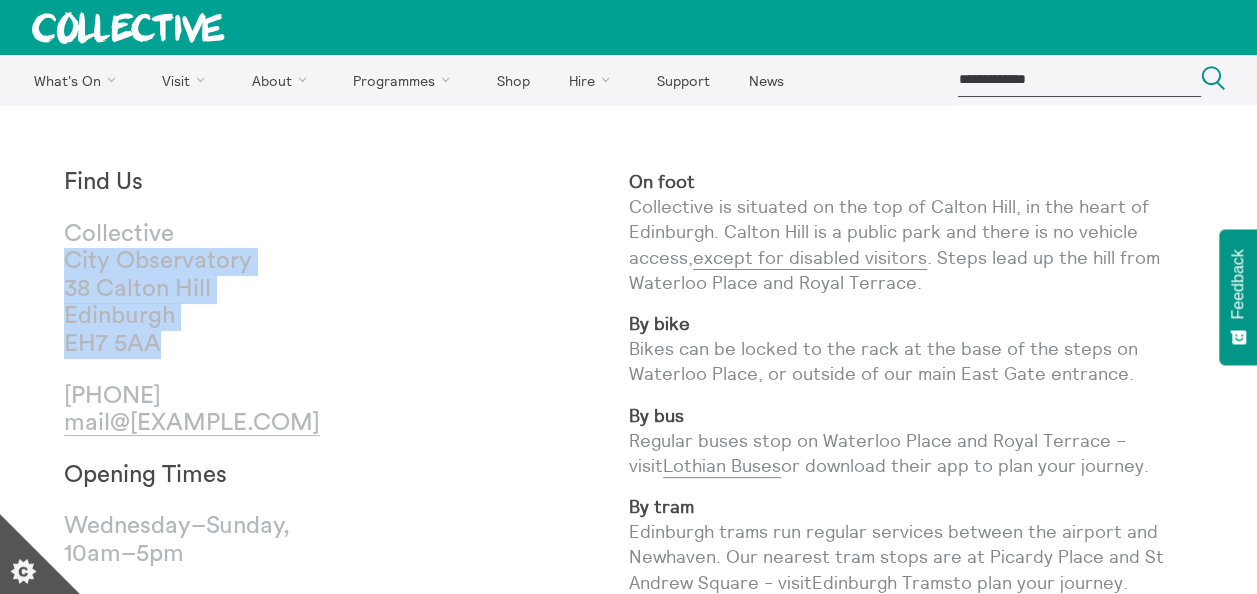 drag, startPoint x: 180, startPoint y: 340, endPoint x: 49, endPoint y: 270, distance: 148.52946 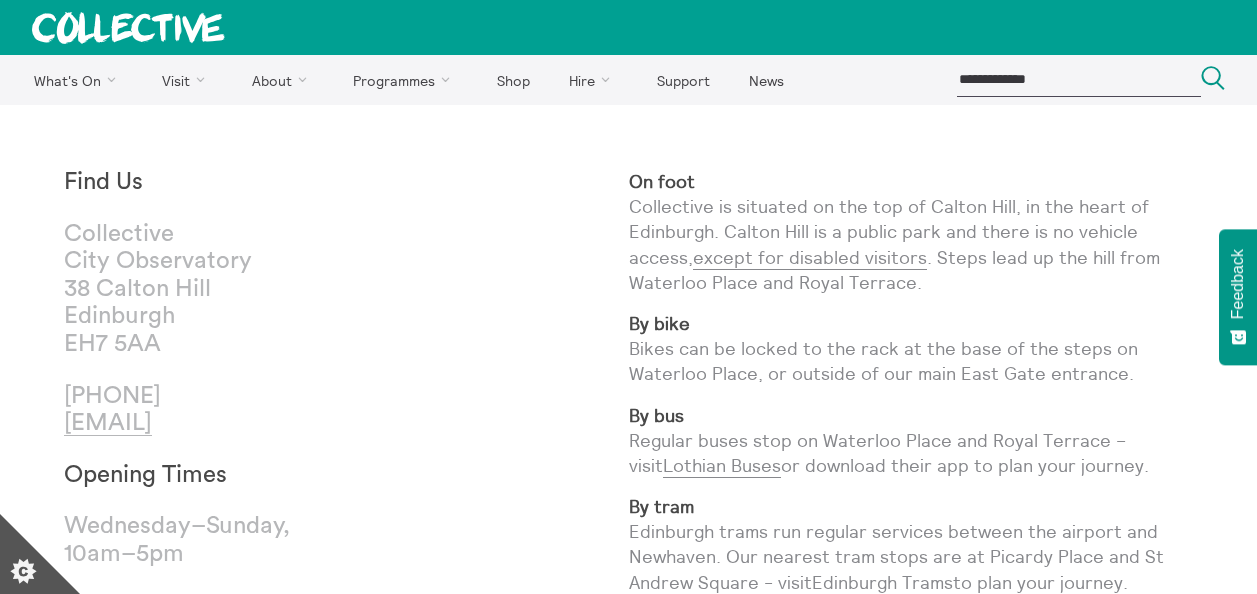 scroll, scrollTop: 148, scrollLeft: 0, axis: vertical 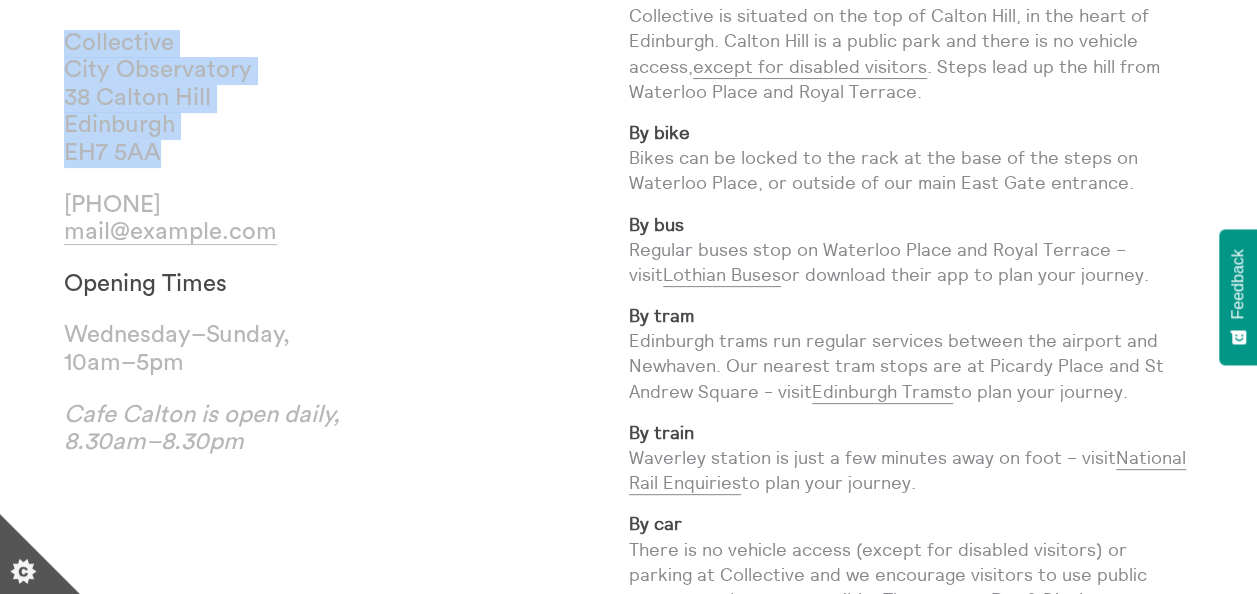 drag, startPoint x: 165, startPoint y: 155, endPoint x: 46, endPoint y: 49, distance: 159.36436 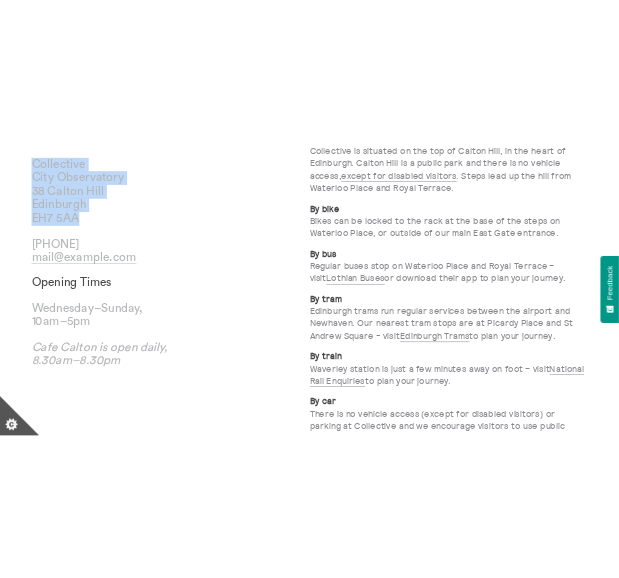 scroll, scrollTop: 184, scrollLeft: 0, axis: vertical 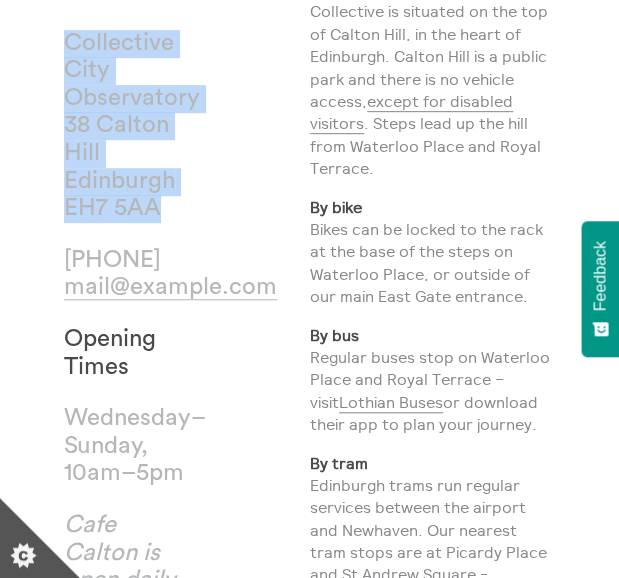 click on "Find Us
Collective City Observatory  38 Calton Hill [CITY], [STATE] [ZIP]
[PHONE] mail@example.com
Opening Times
Wednesday–Sunday, 10am–5pm
Cafe Calton is open daily, 8.30am–8.30pm" at bounding box center [187, 605] 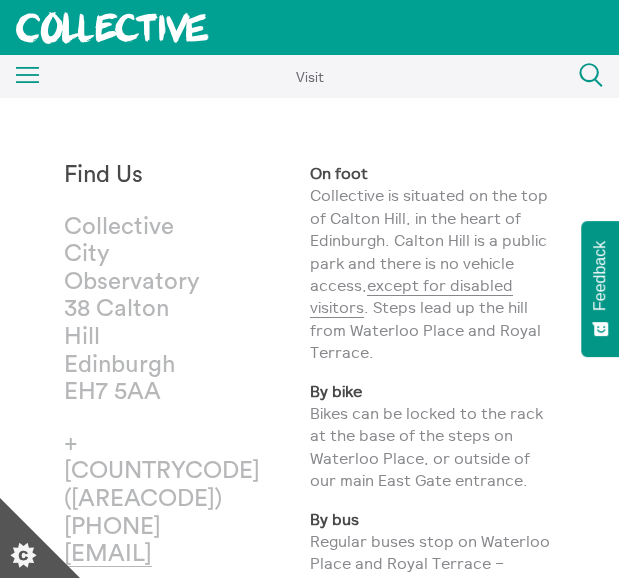 scroll, scrollTop: 0, scrollLeft: 0, axis: both 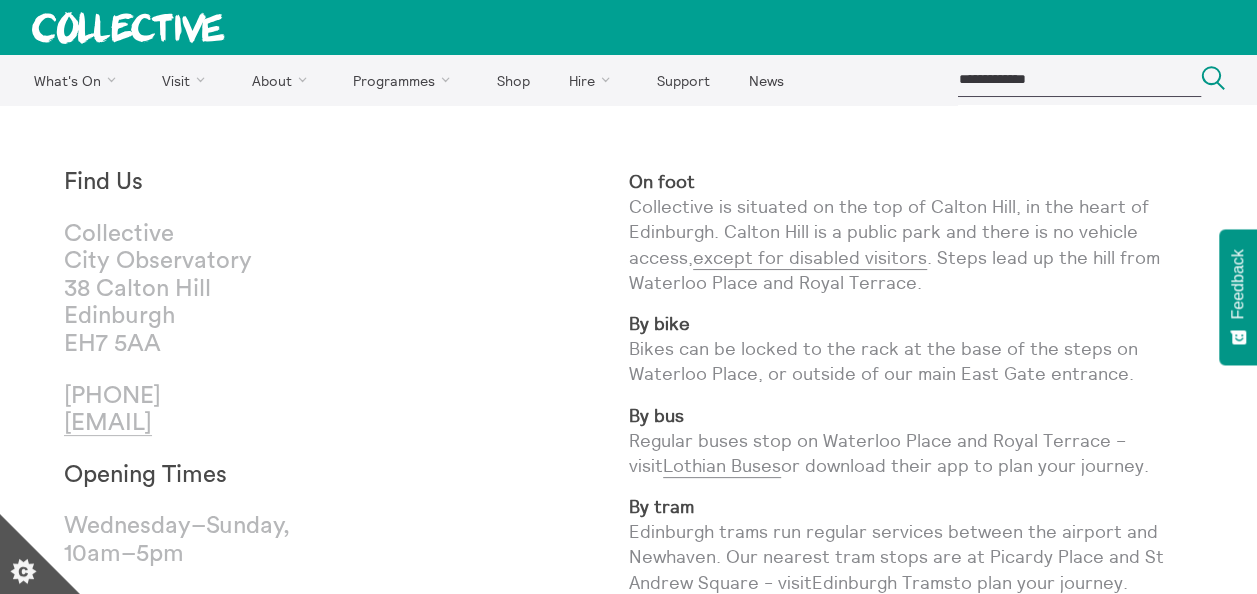 click on "Find Us
Collective City Observatory  [NUMBER] [STREET] [CITY] [POSTAL_CODE]
[PHONE] [EMAIL]
Opening Times
Wednesday–Sunday, 10am–5pm
Cafe Calton is open daily, 8.30am–8.30pm" at bounding box center [346, 603] 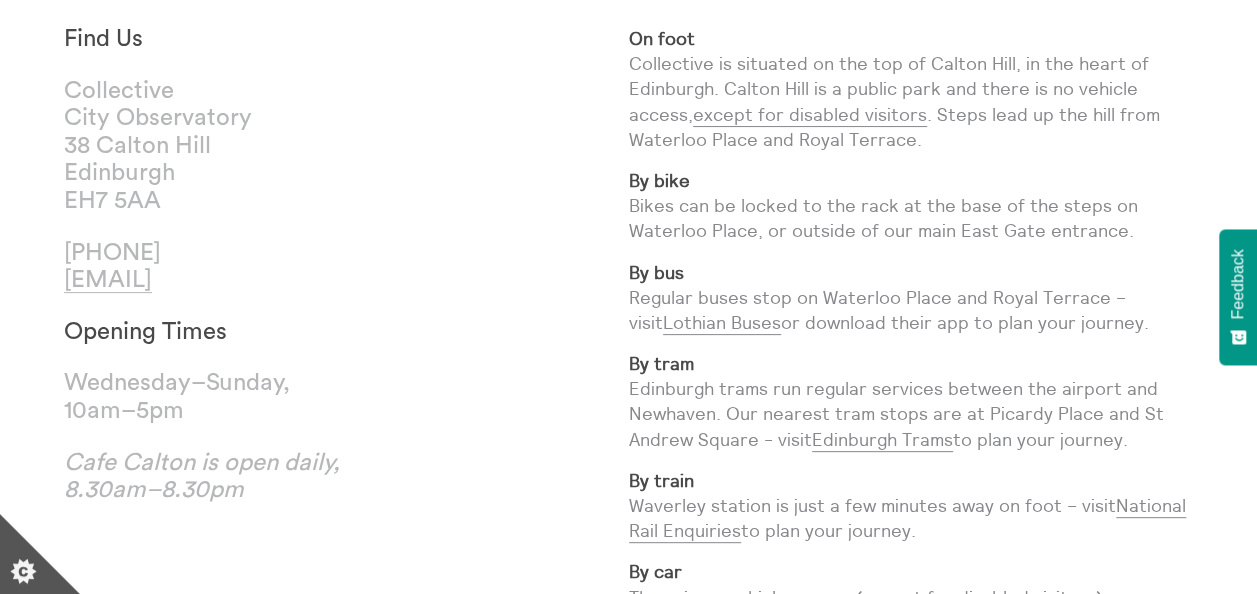 scroll, scrollTop: 100, scrollLeft: 0, axis: vertical 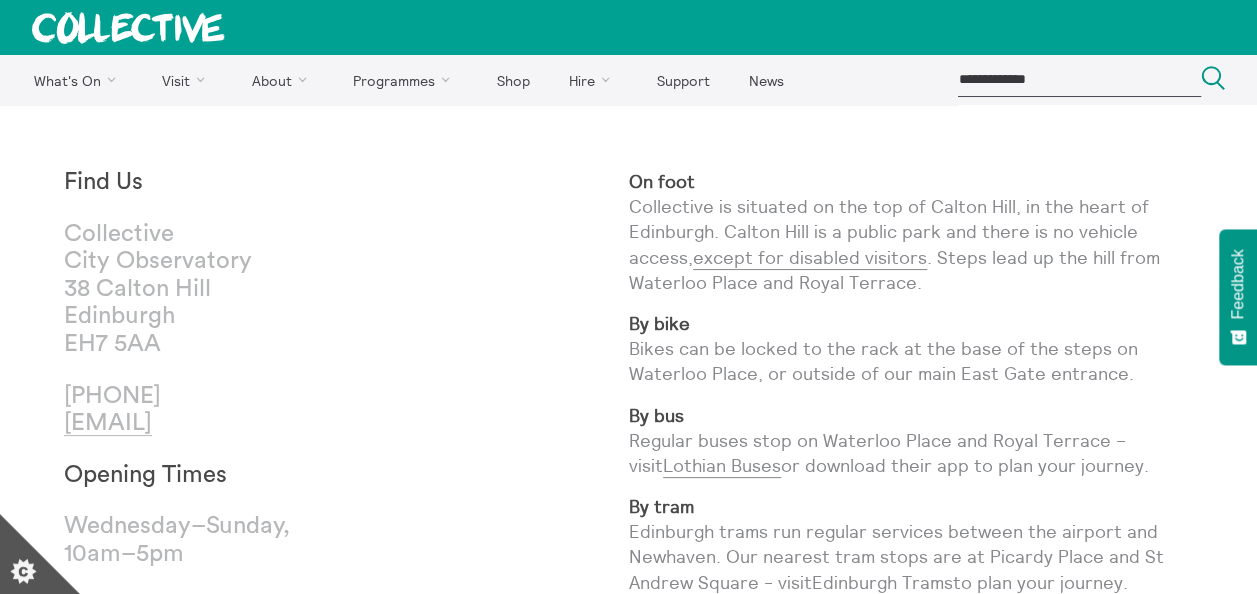 click on "Find Us
Collective City Observatory  [NUMBER] [STREET] [CITY] [POSTAL_CODE]
[PHONE] [EMAIL]
Opening Times
Wednesday–Sunday, 10am–5pm
Cafe Calton is open daily, 8.30am–8.30pm" at bounding box center (346, 603) 